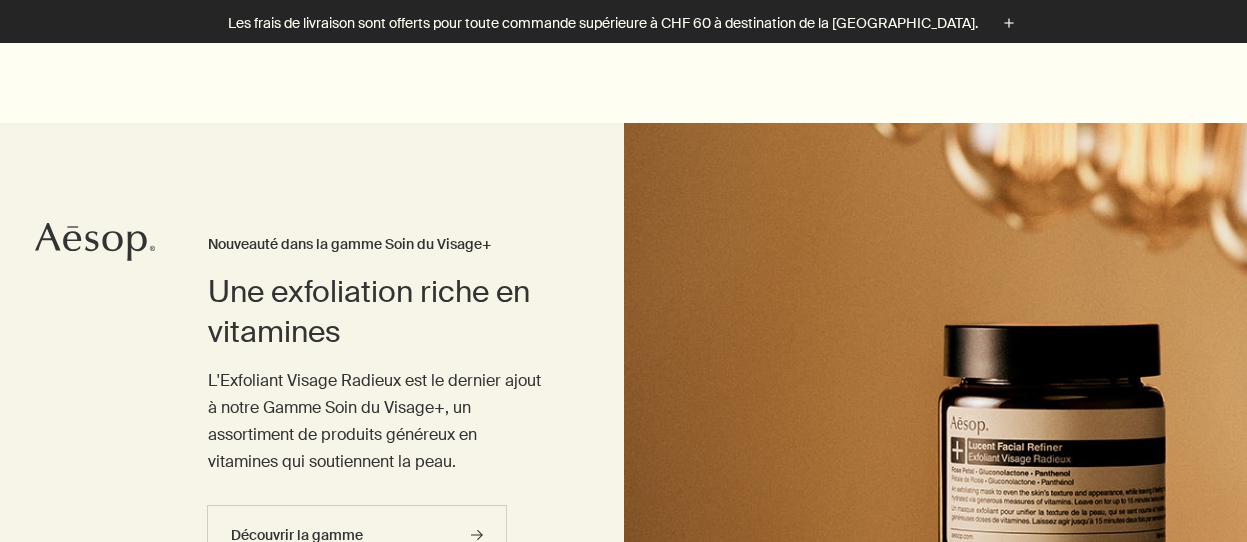 scroll, scrollTop: 500, scrollLeft: 0, axis: vertical 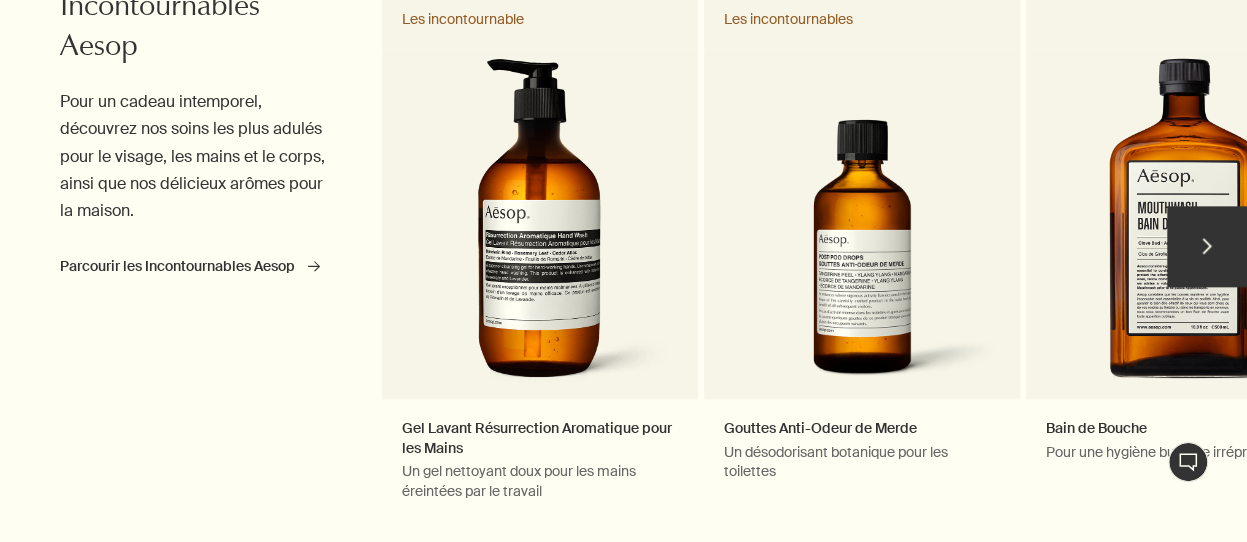 click on "chevron" at bounding box center [1207, 246] 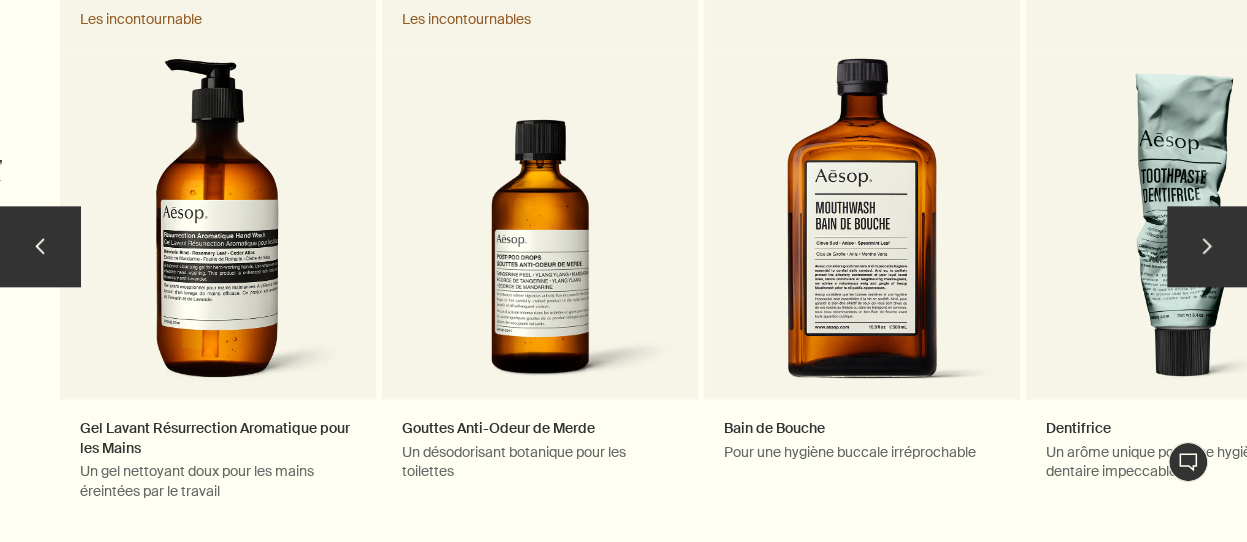 click on "chevron" at bounding box center [1207, 246] 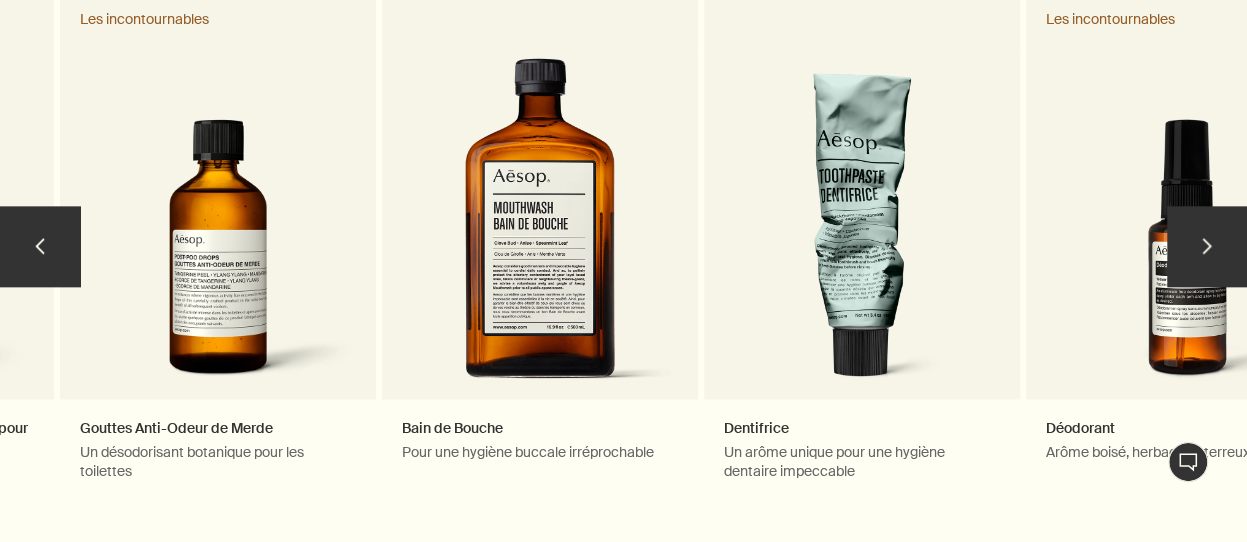 click on "chevron" at bounding box center [1207, 246] 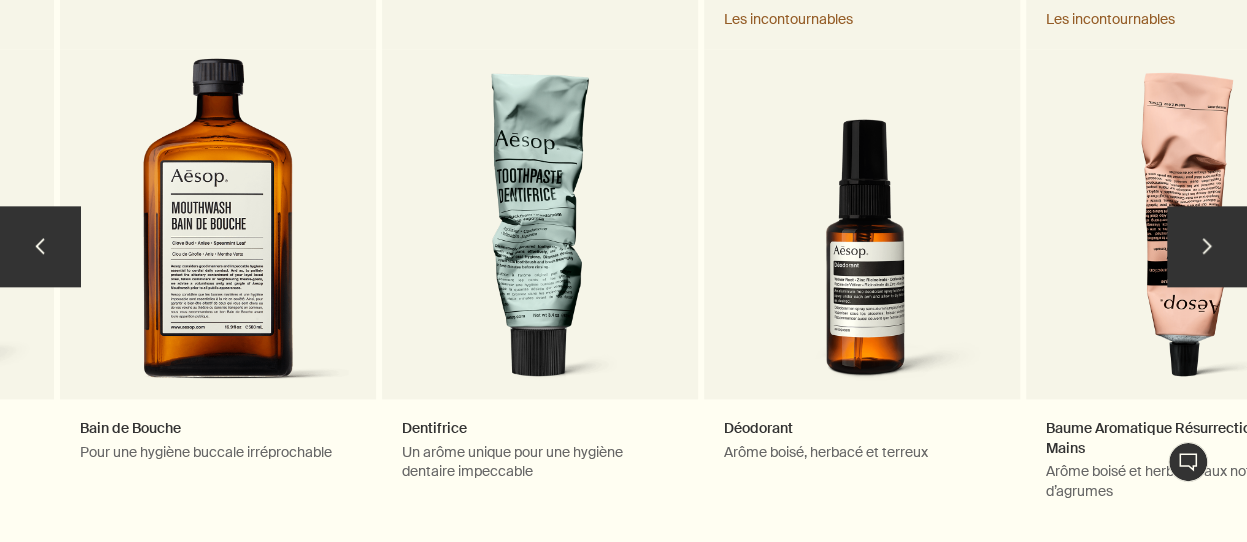 click on "chevron" at bounding box center (1207, 246) 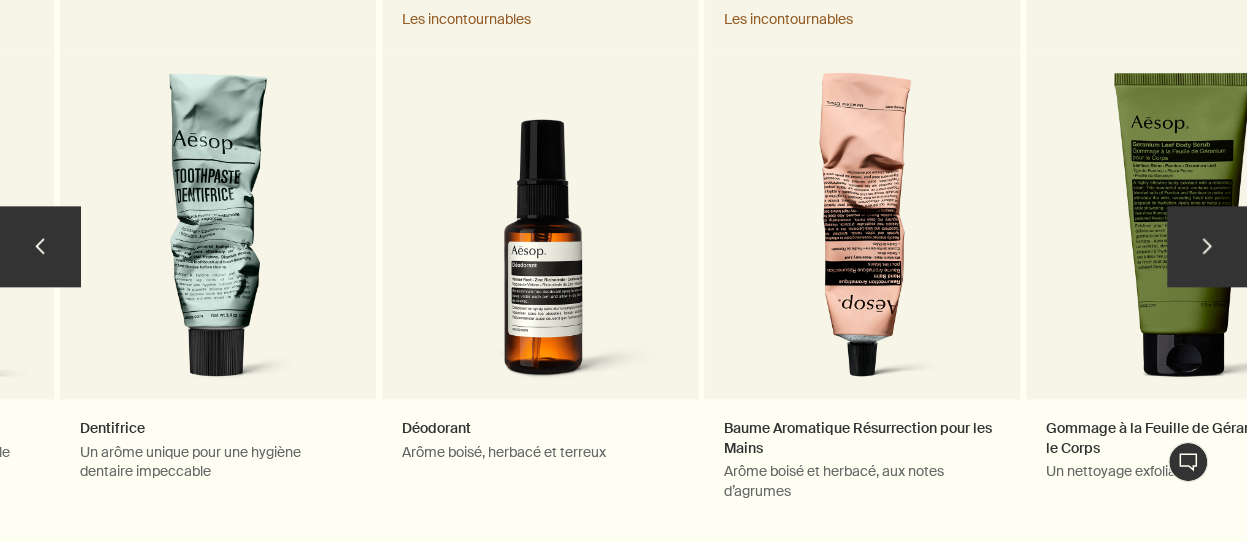 click on "chevron" at bounding box center (1207, 246) 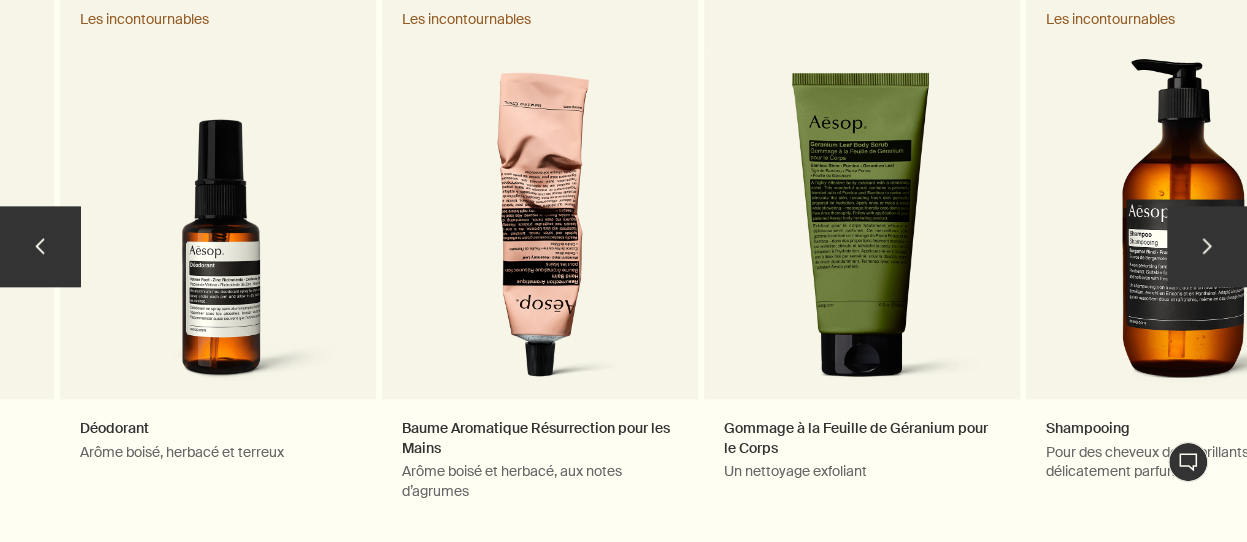 click on "chevron" at bounding box center [1207, 246] 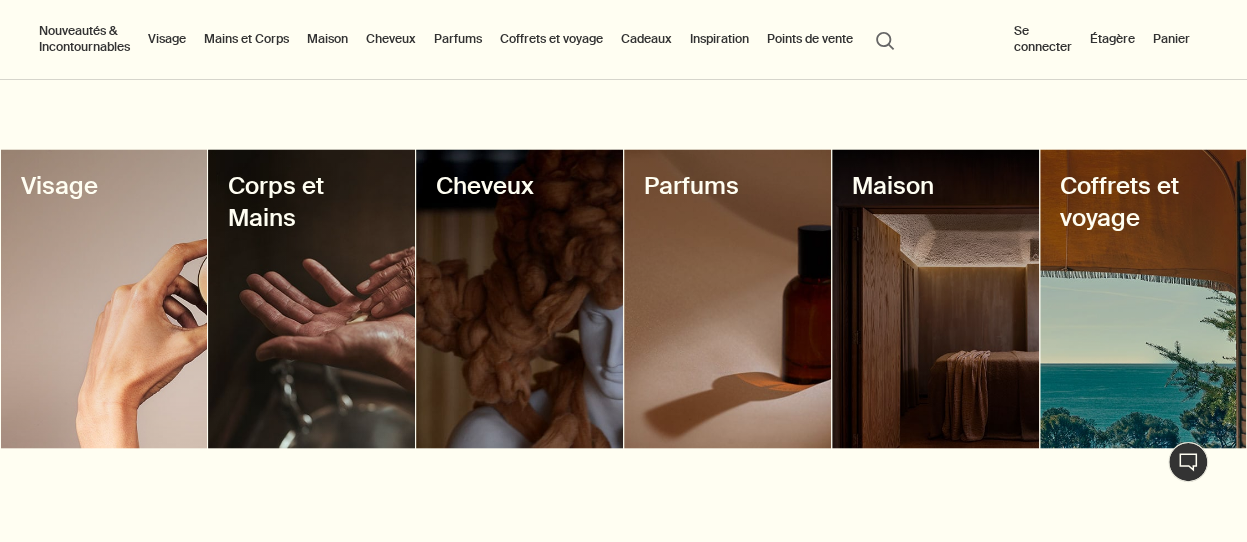 scroll, scrollTop: 1700, scrollLeft: 0, axis: vertical 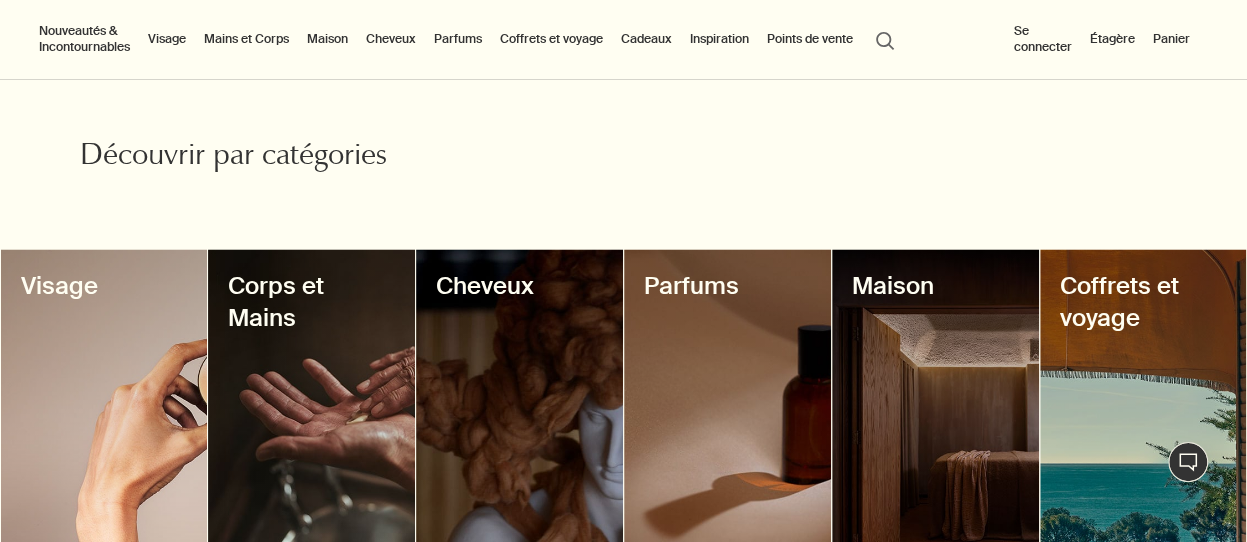 click at bounding box center (935, 398) 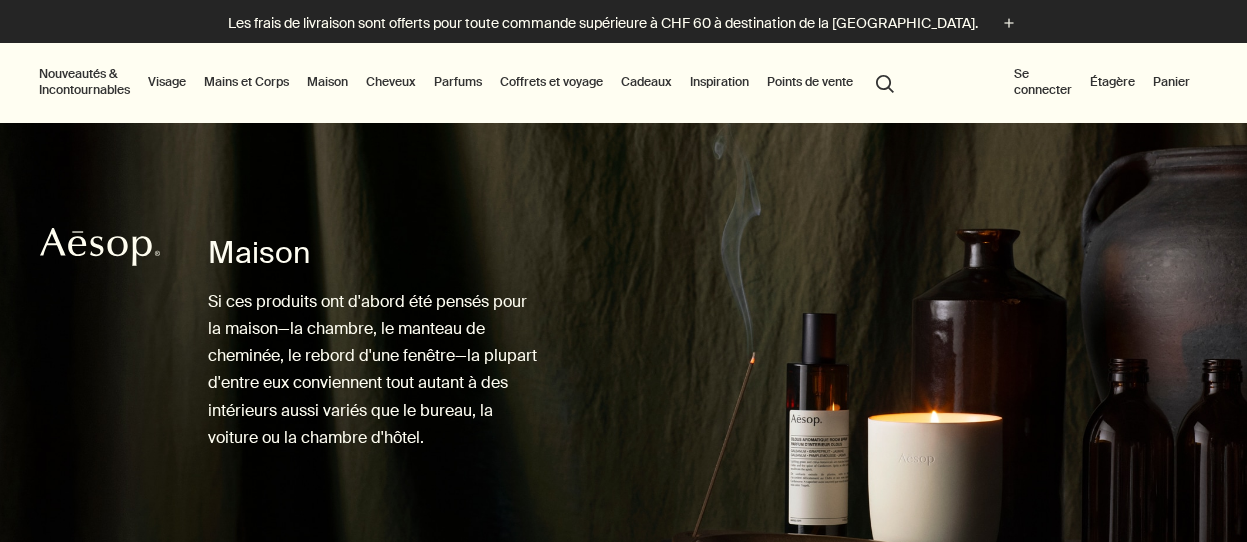 scroll, scrollTop: 0, scrollLeft: 0, axis: both 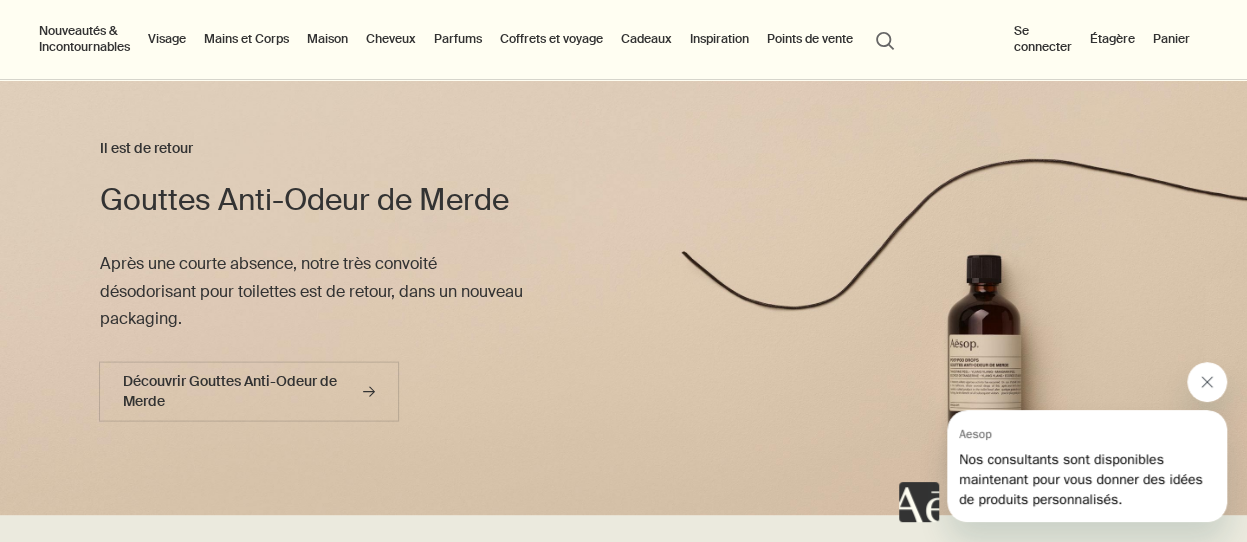 click 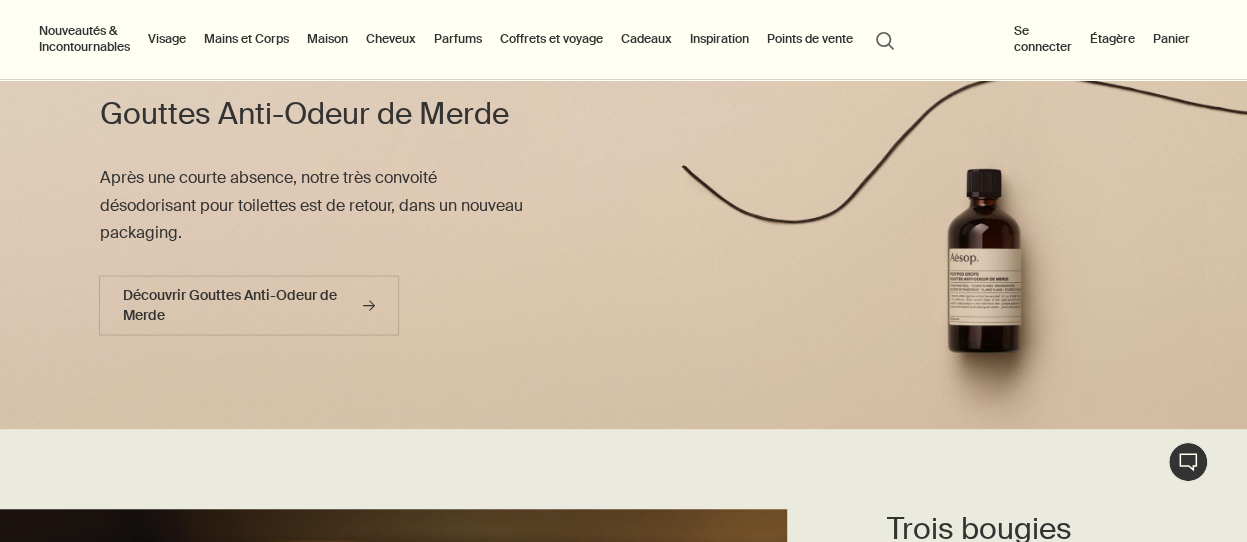 scroll, scrollTop: 4200, scrollLeft: 0, axis: vertical 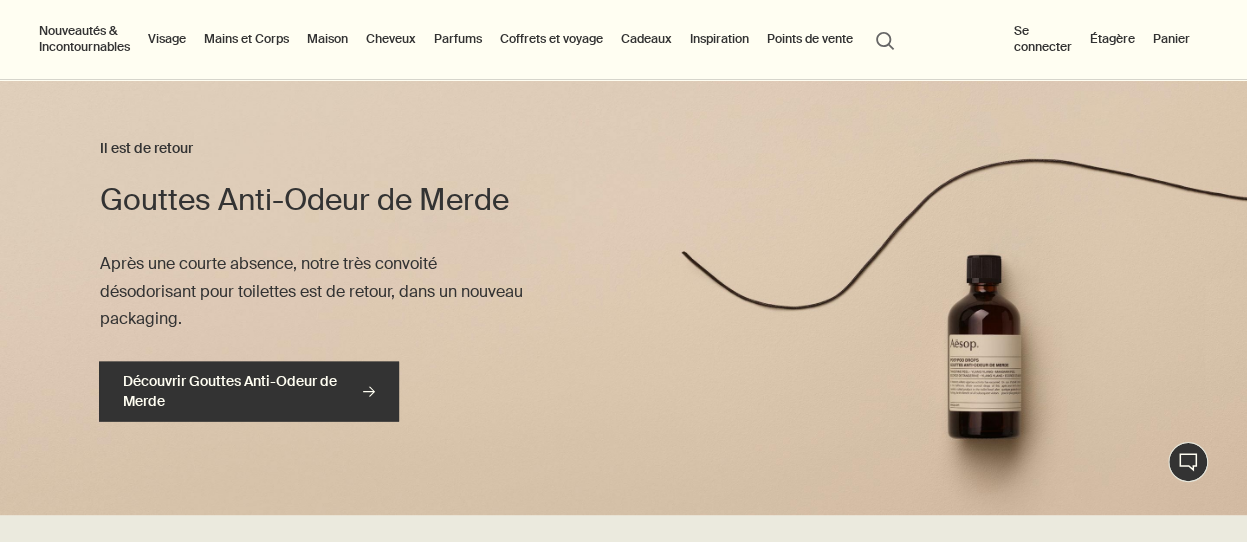 click on "Découvrir Gouttes Anti-Odeur de Merde   rightArrow" at bounding box center (249, 391) 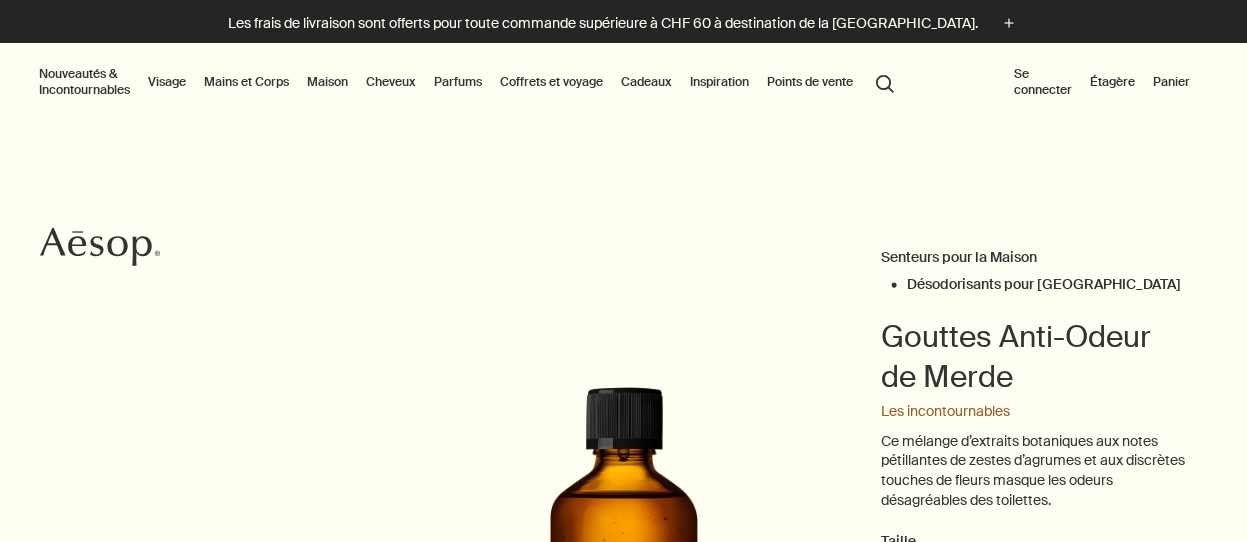 scroll, scrollTop: 0, scrollLeft: 0, axis: both 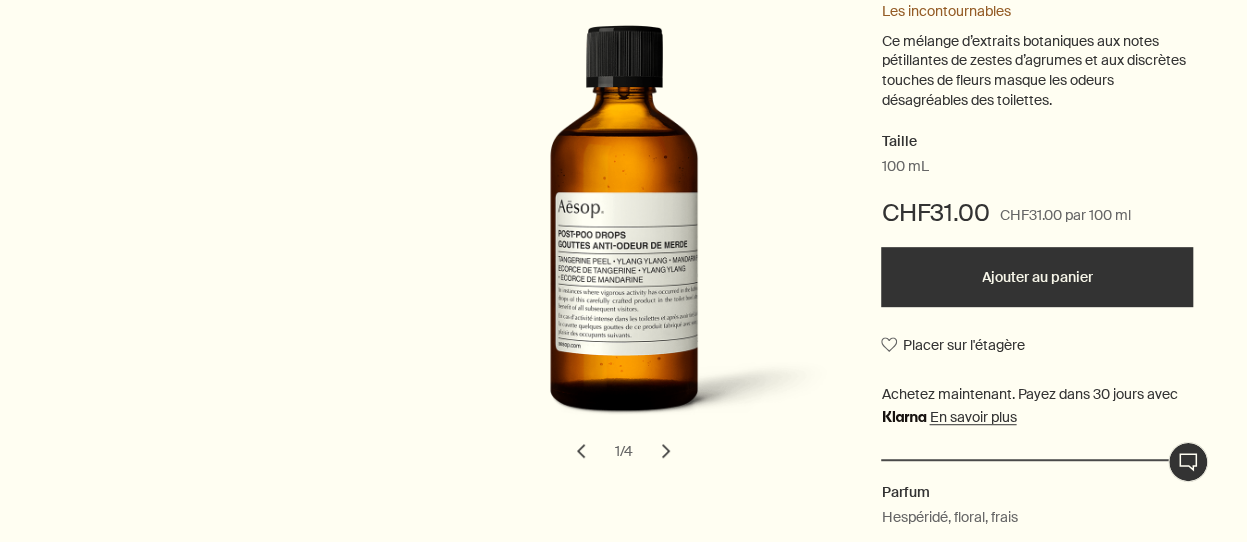 click on "chevron" at bounding box center [666, 451] 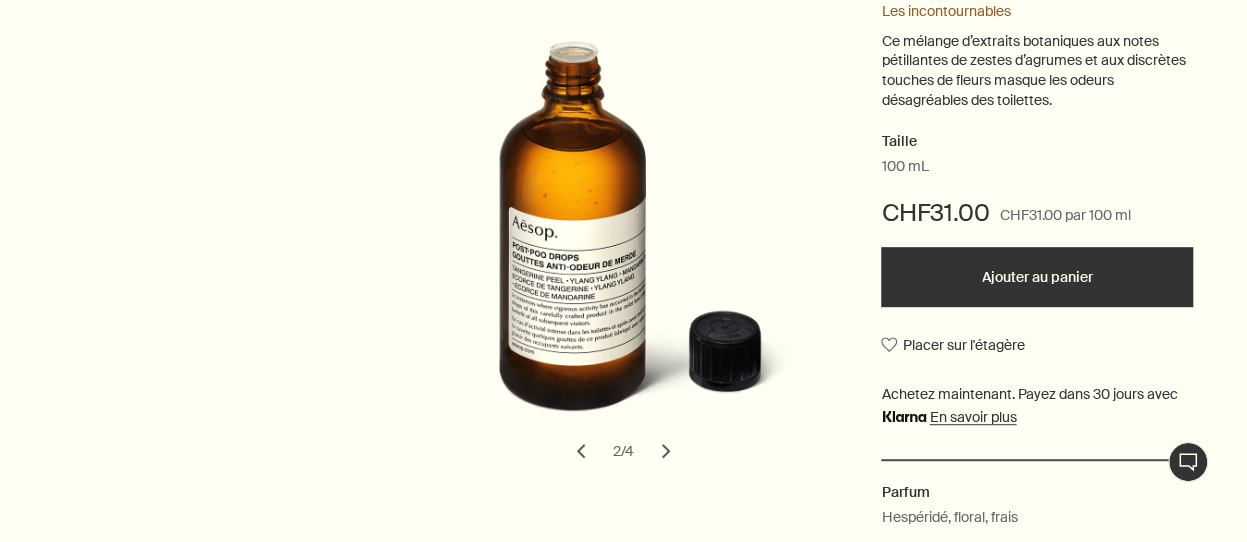 click on "chevron" at bounding box center [666, 451] 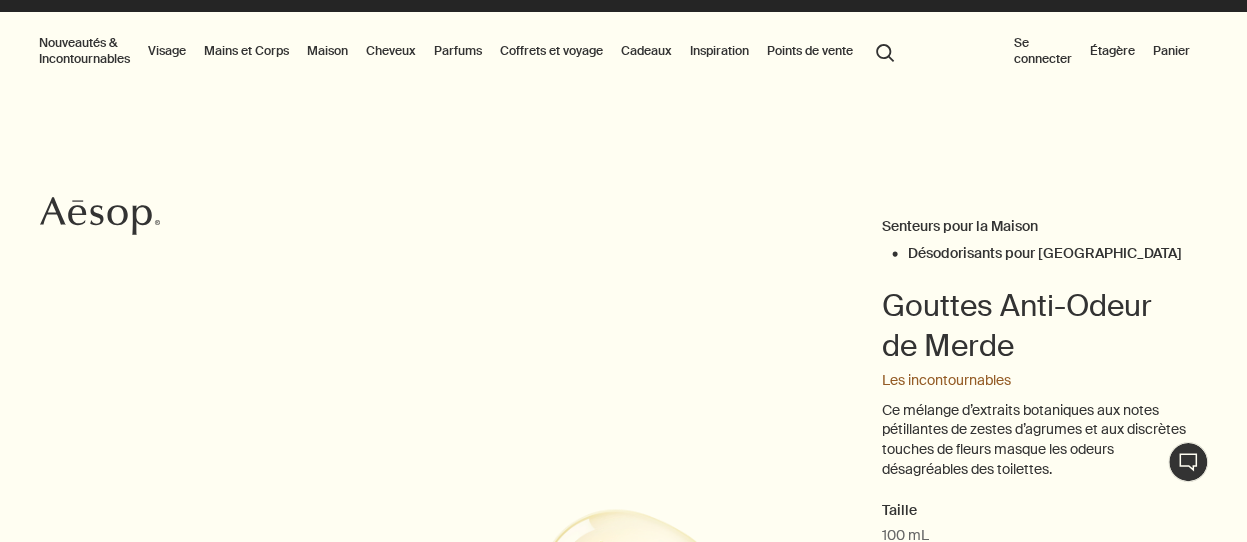 scroll, scrollTop: 0, scrollLeft: 0, axis: both 